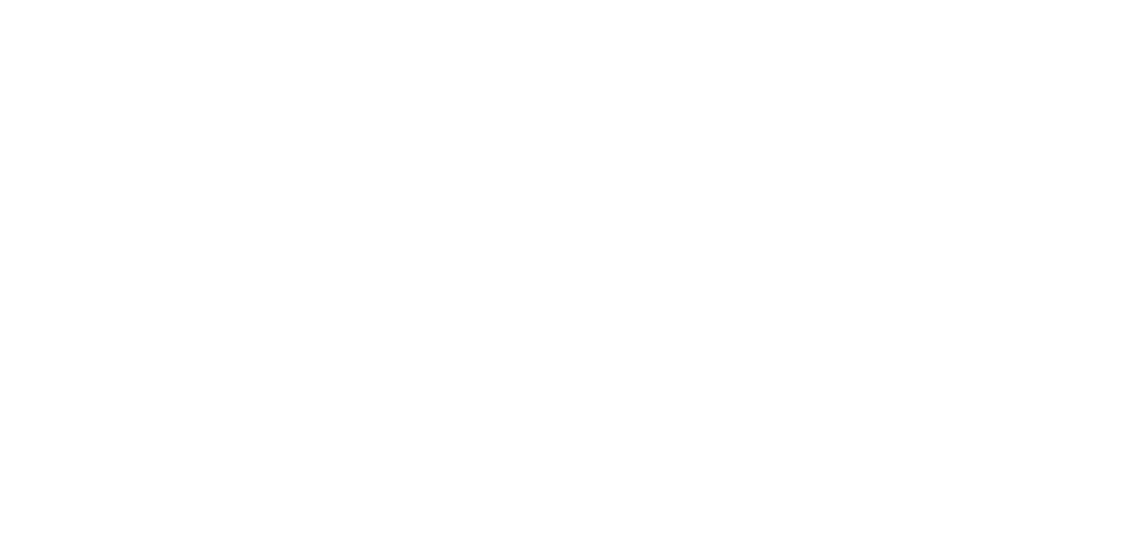 scroll, scrollTop: 0, scrollLeft: 0, axis: both 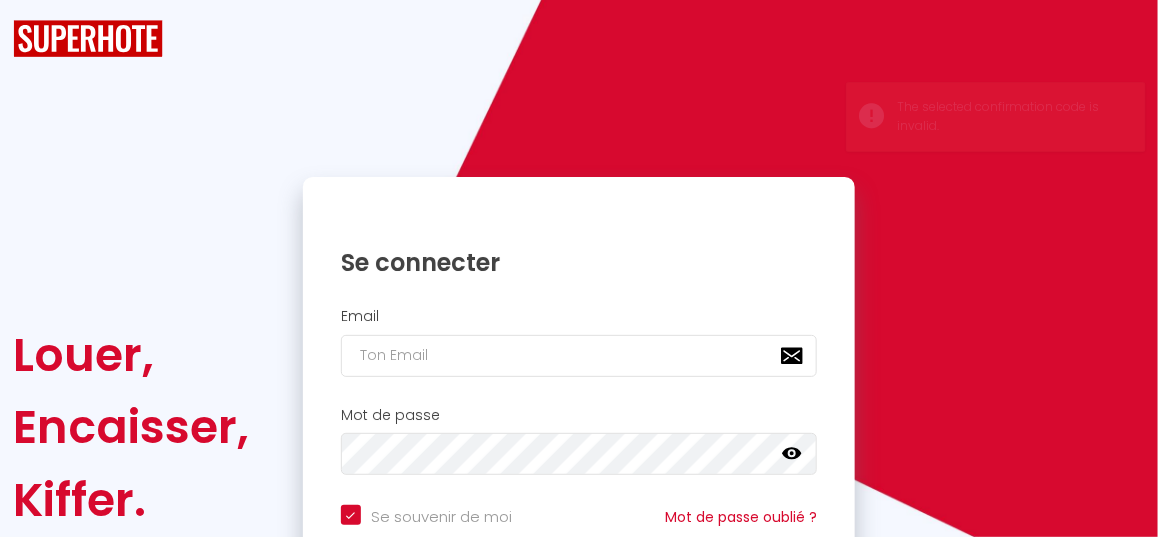 checkbox on "true" 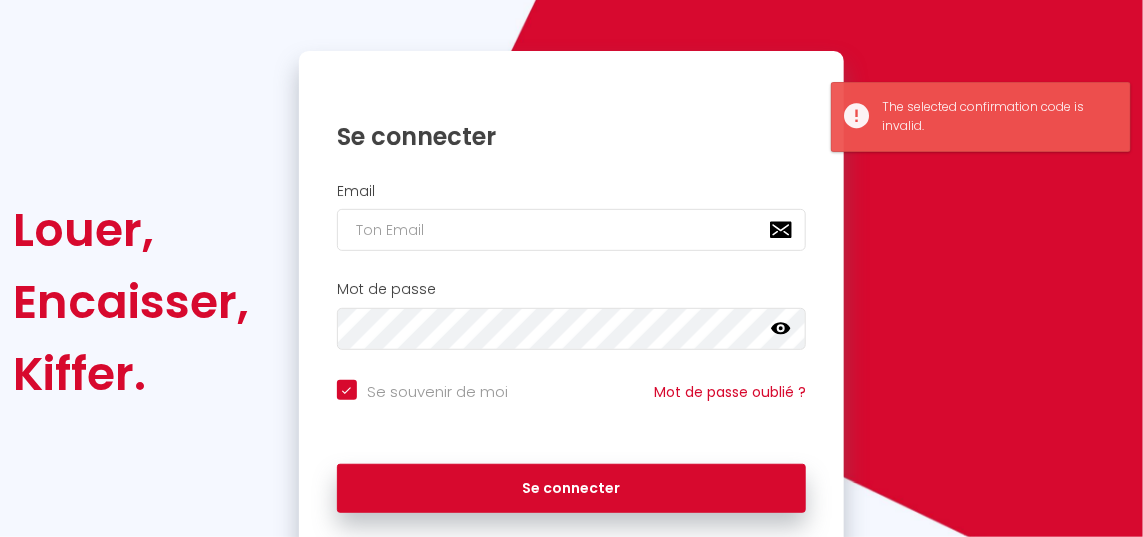 scroll, scrollTop: 237, scrollLeft: 0, axis: vertical 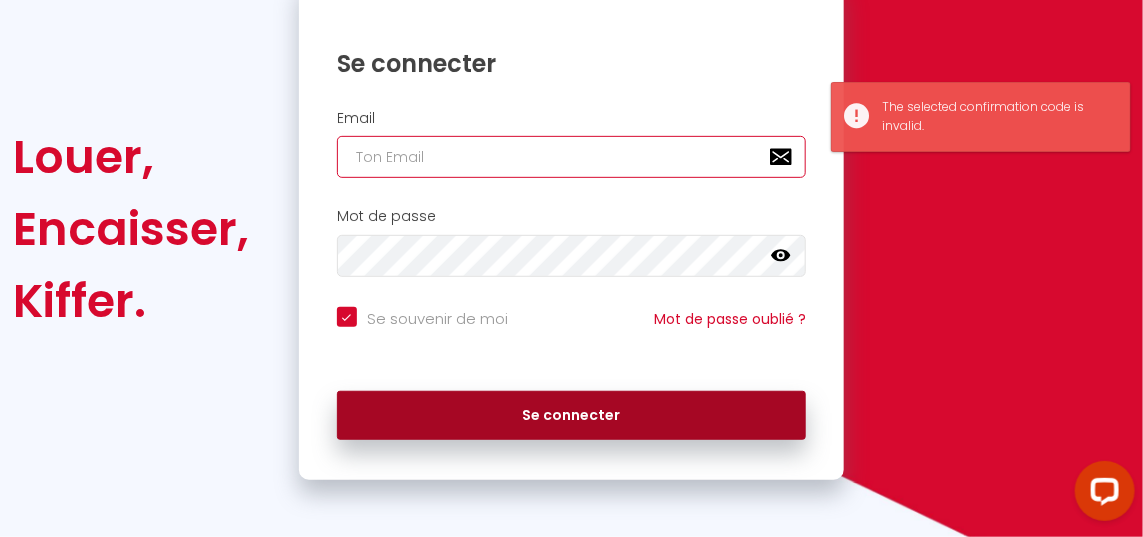 type on "[EMAIL]" 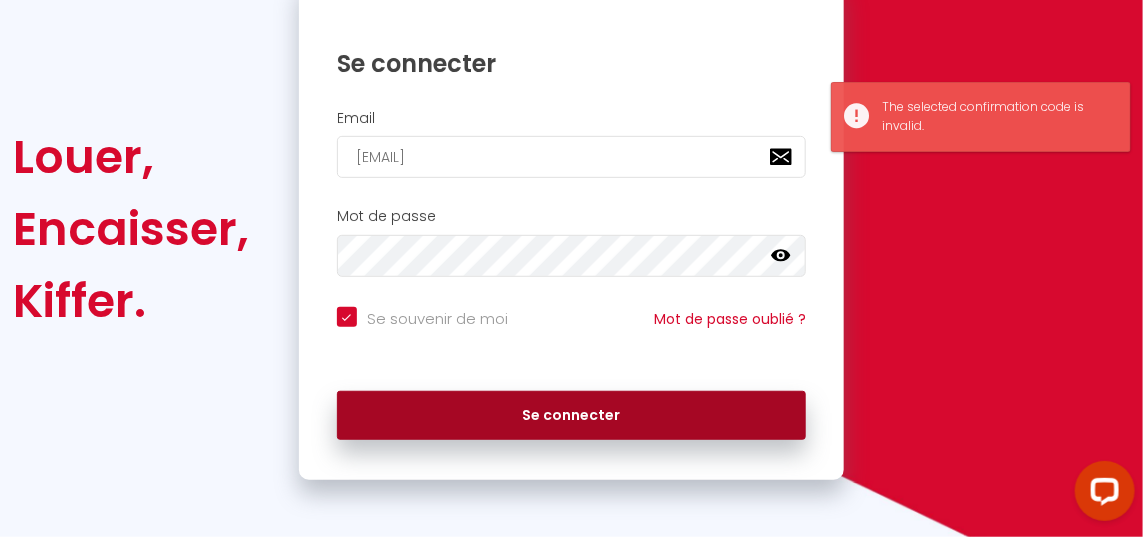 scroll, scrollTop: 0, scrollLeft: 0, axis: both 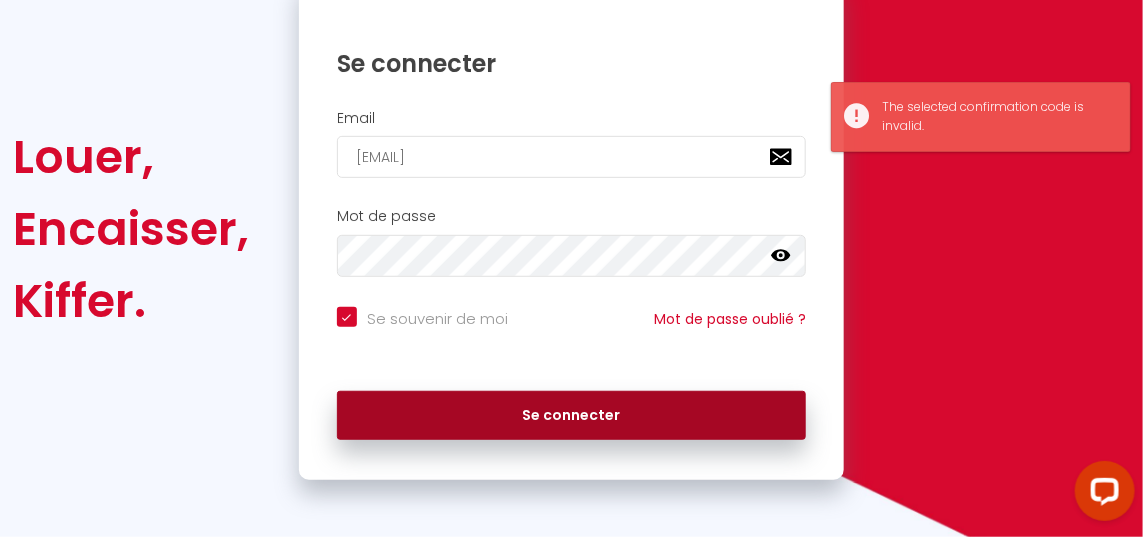 click on "Se connecter" at bounding box center [571, 416] 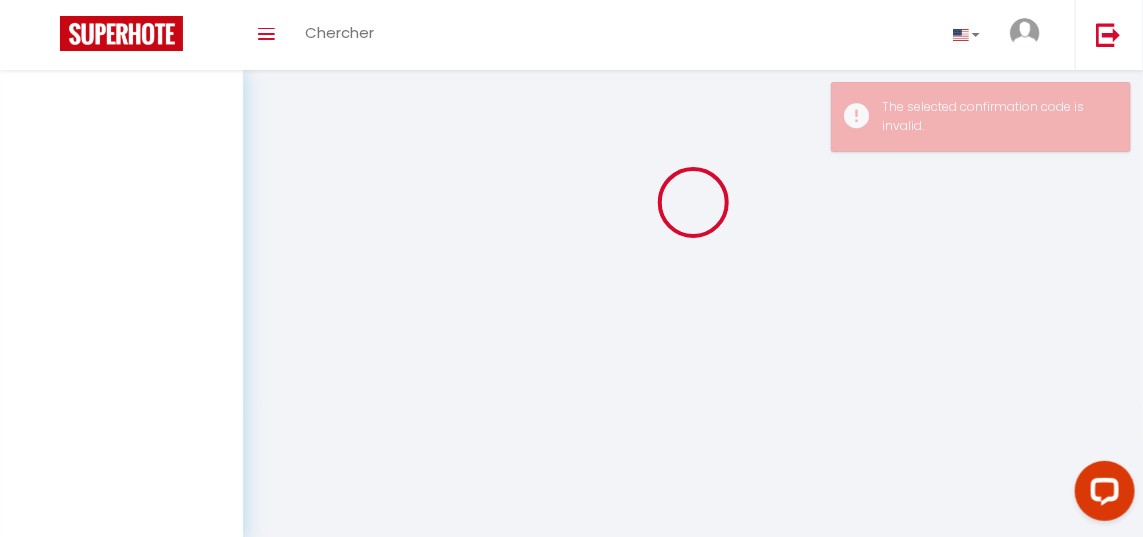 scroll, scrollTop: 0, scrollLeft: 0, axis: both 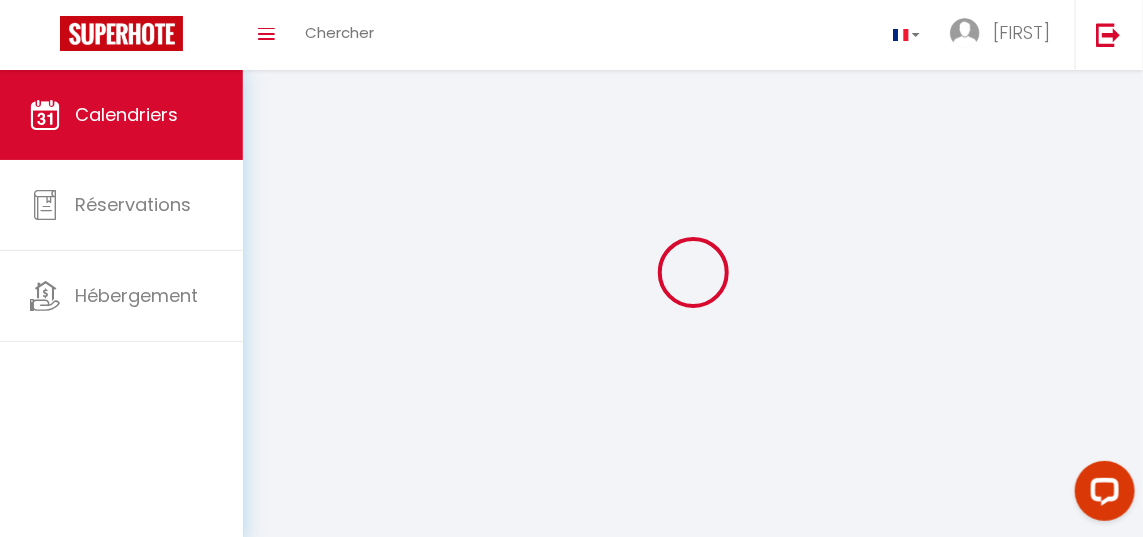 select 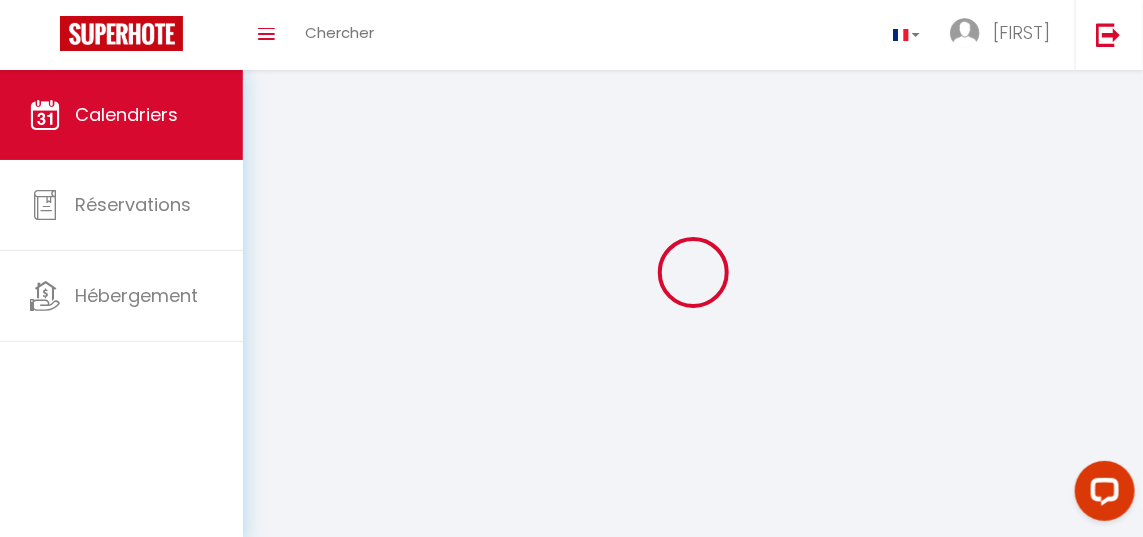 select 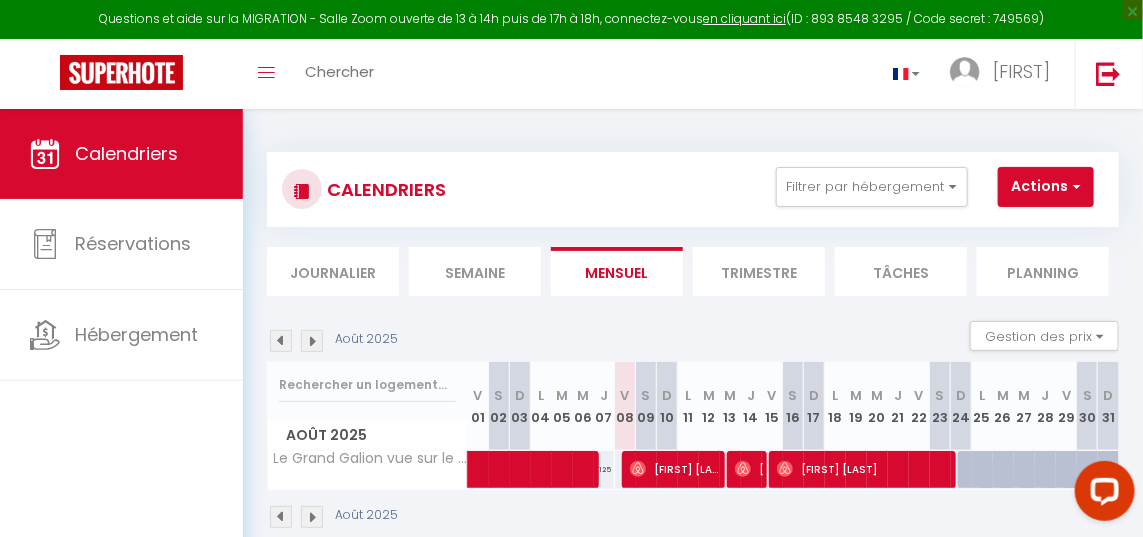 select 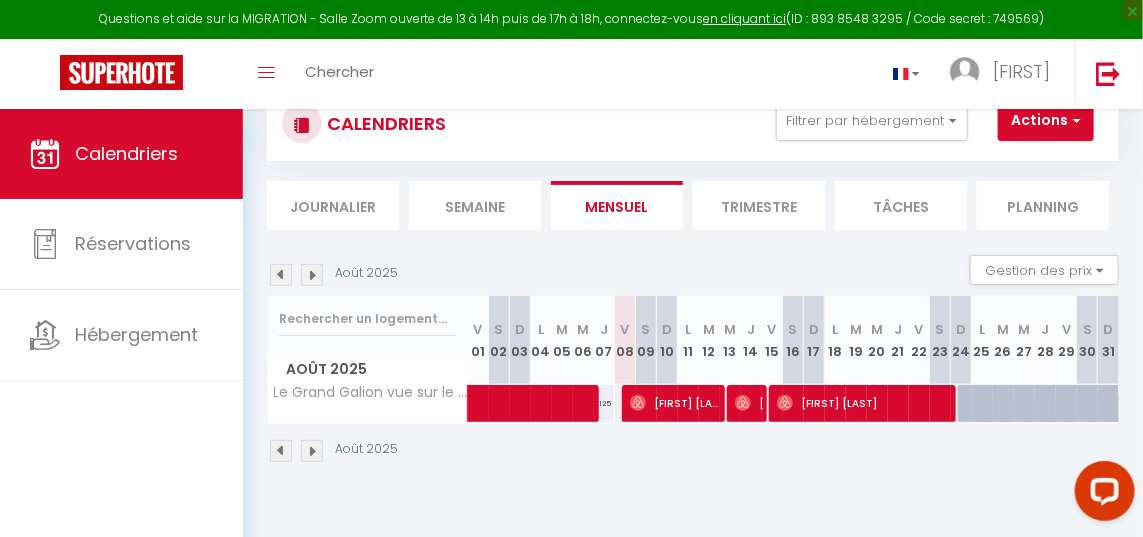 scroll, scrollTop: 84, scrollLeft: 0, axis: vertical 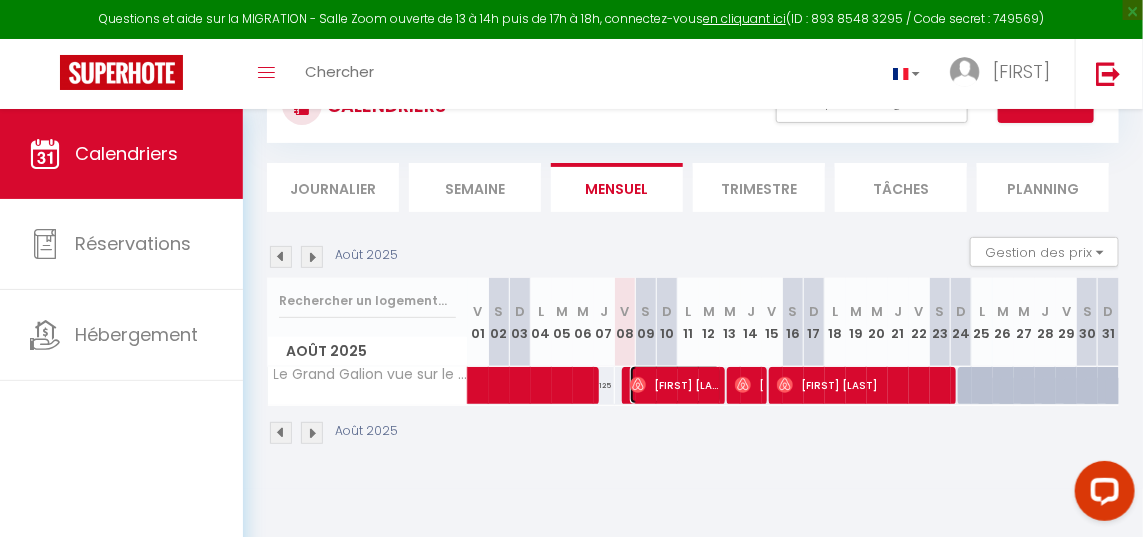 click on "[FIRST] [LAST]" at bounding box center [675, 385] 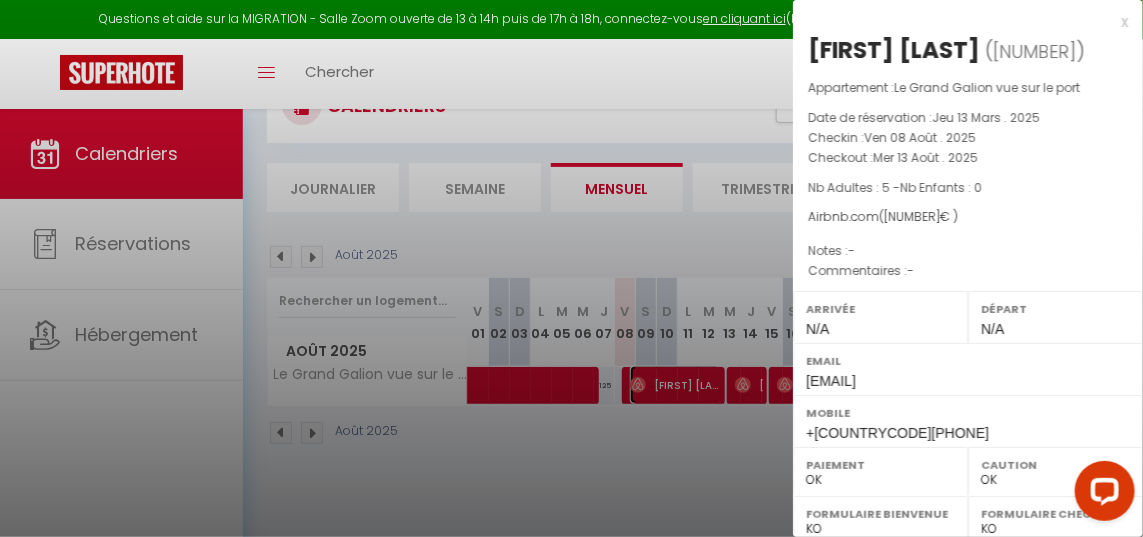 scroll, scrollTop: 108, scrollLeft: 0, axis: vertical 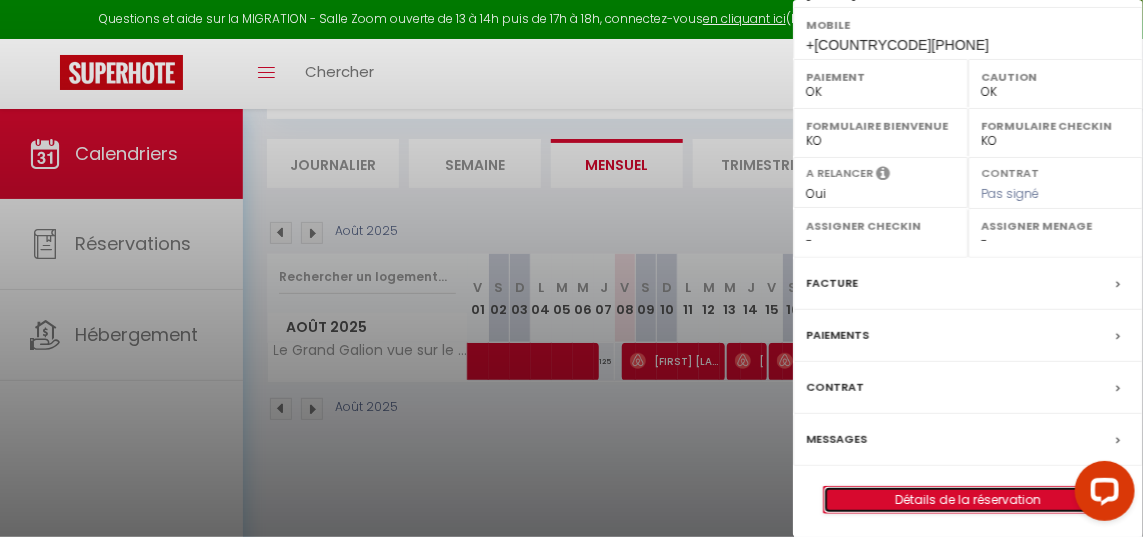 drag, startPoint x: 63, startPoint y: 0, endPoint x: 908, endPoint y: 483, distance: 973.3006 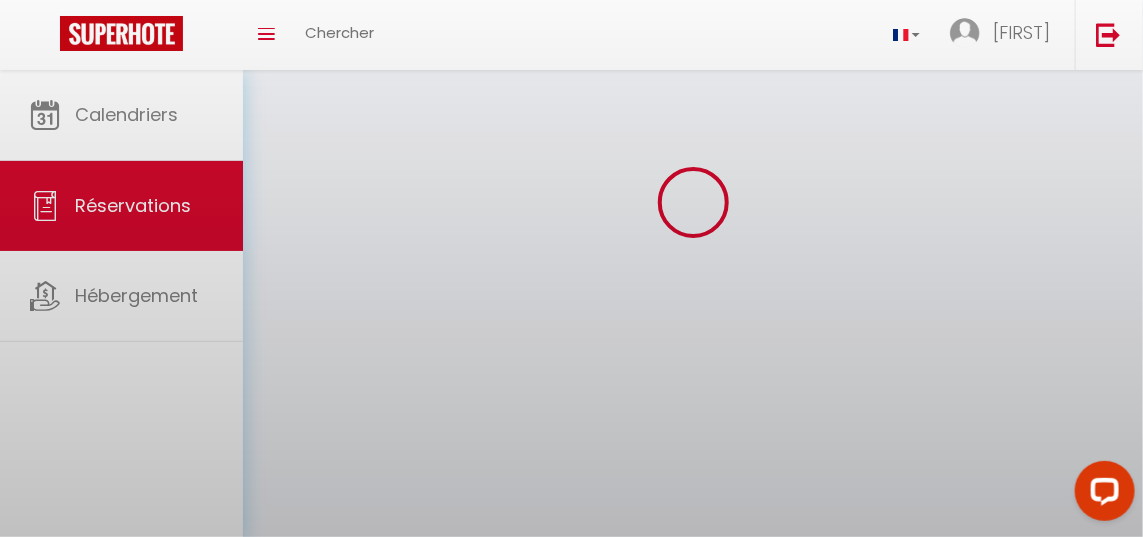 scroll, scrollTop: 0, scrollLeft: 0, axis: both 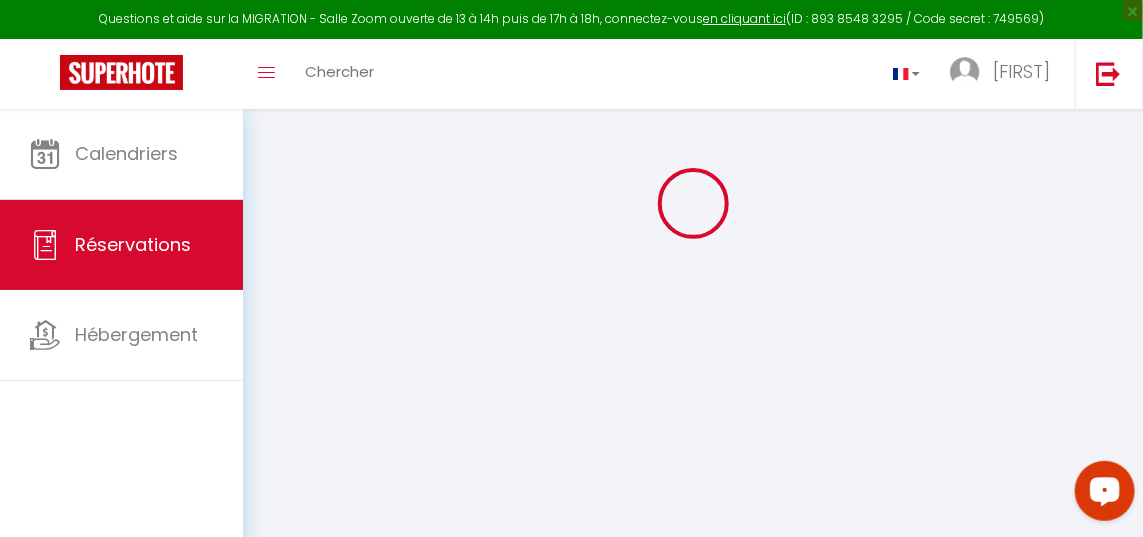 type on "[FIRST]" 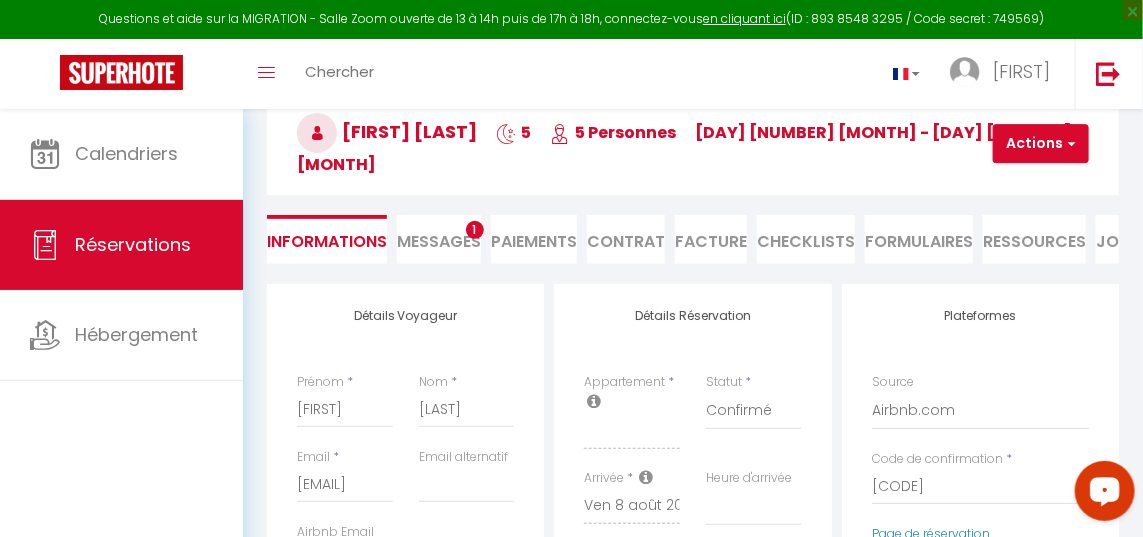 checkbox on "false" 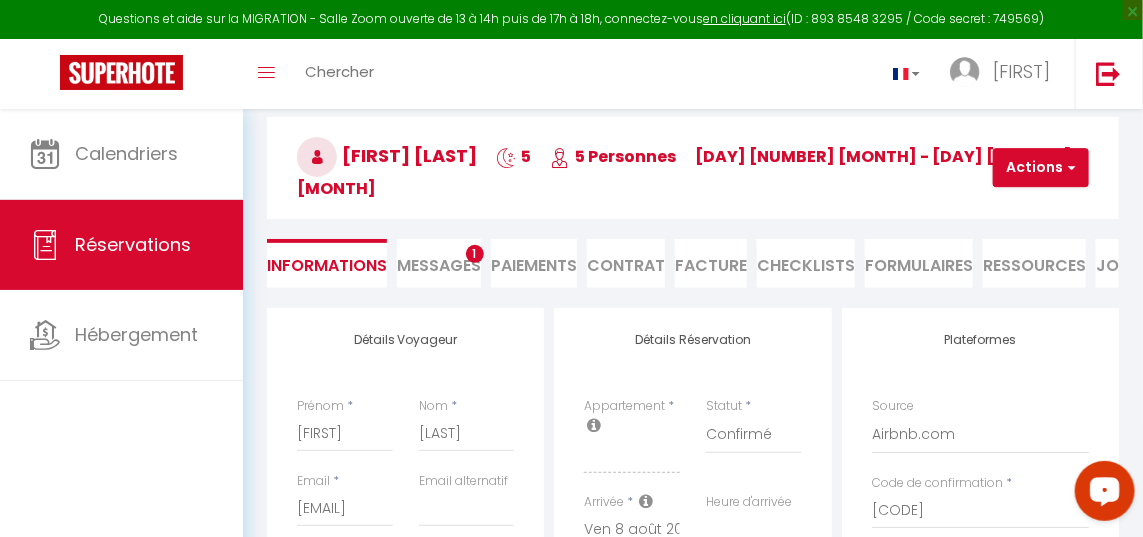 scroll, scrollTop: 83, scrollLeft: 0, axis: vertical 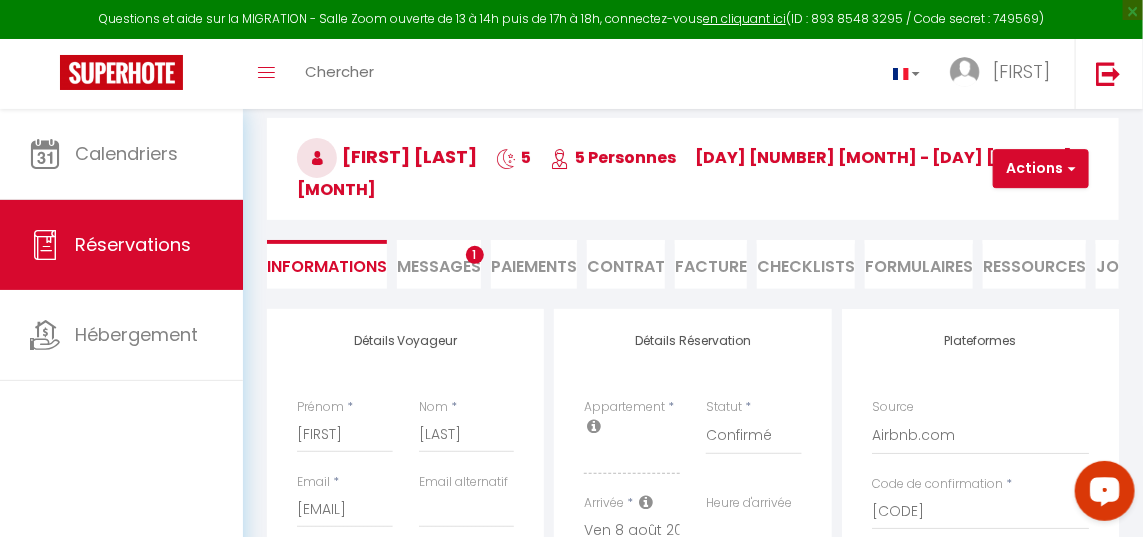 click on "Facture" at bounding box center [711, 264] 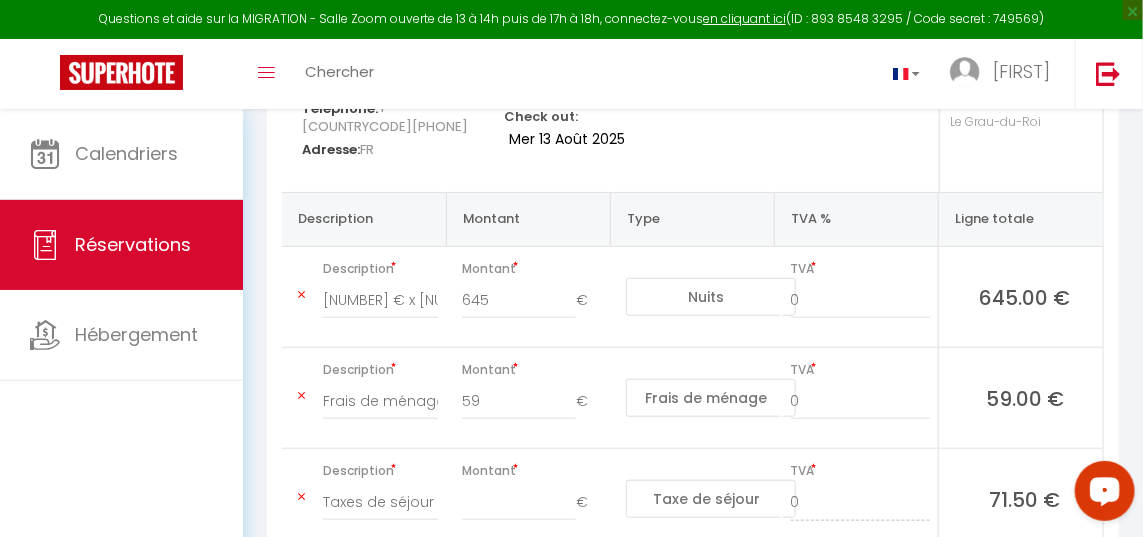 scroll, scrollTop: 368, scrollLeft: 0, axis: vertical 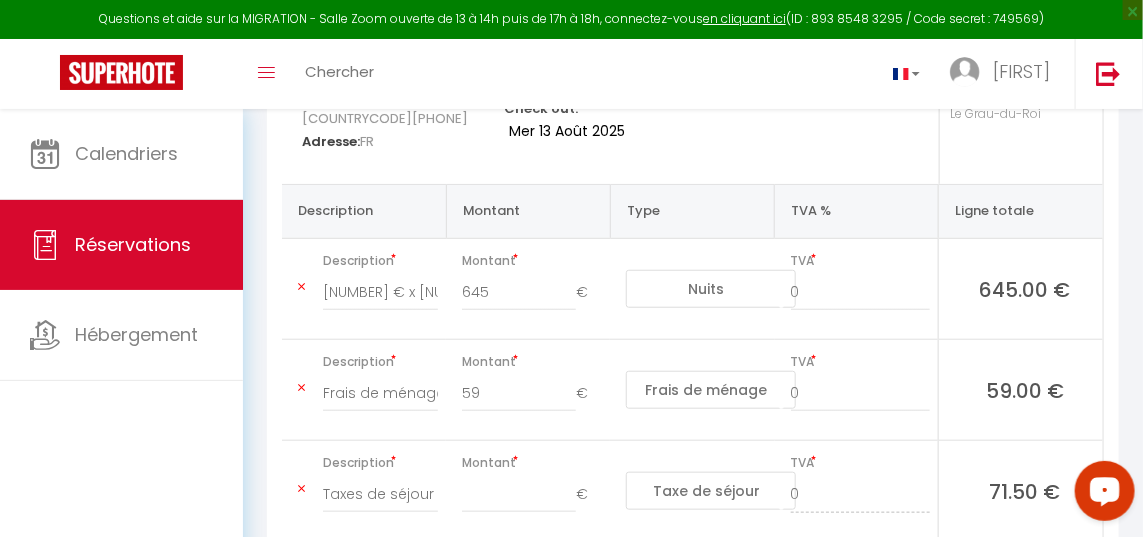select 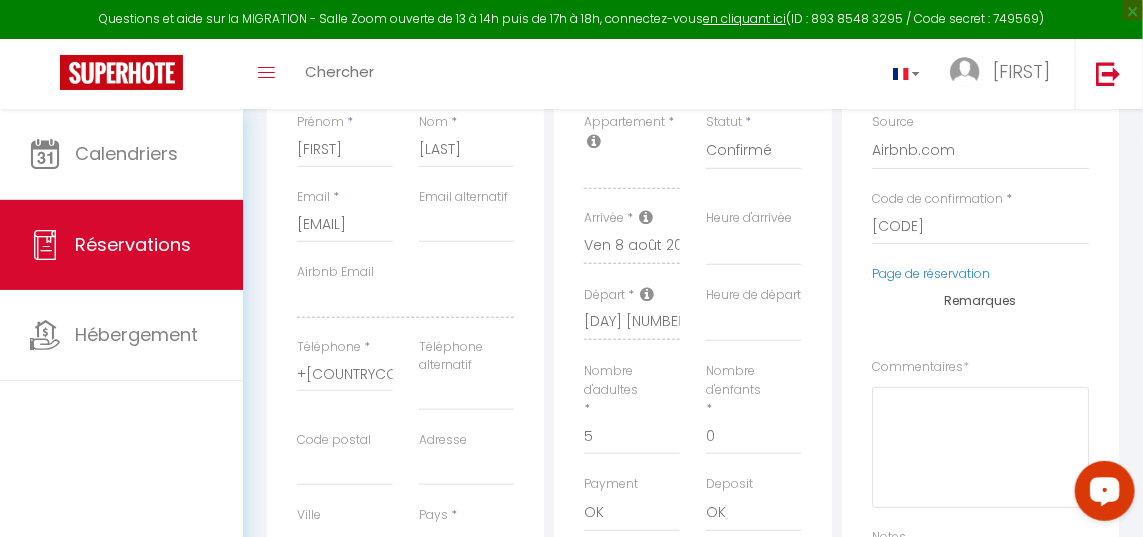 scroll, scrollTop: 83, scrollLeft: 0, axis: vertical 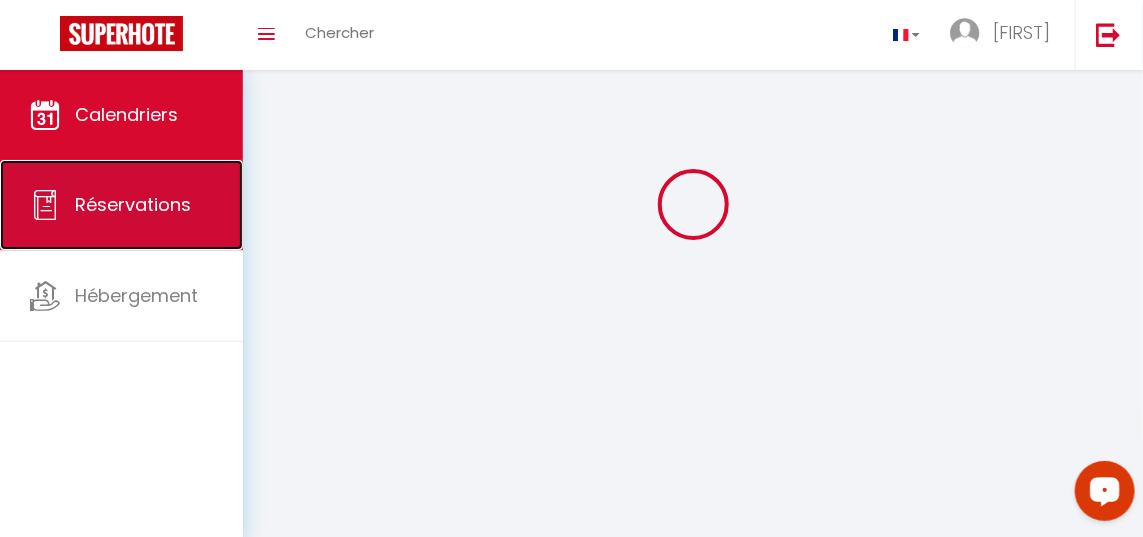 click on "Réservations" at bounding box center [133, 204] 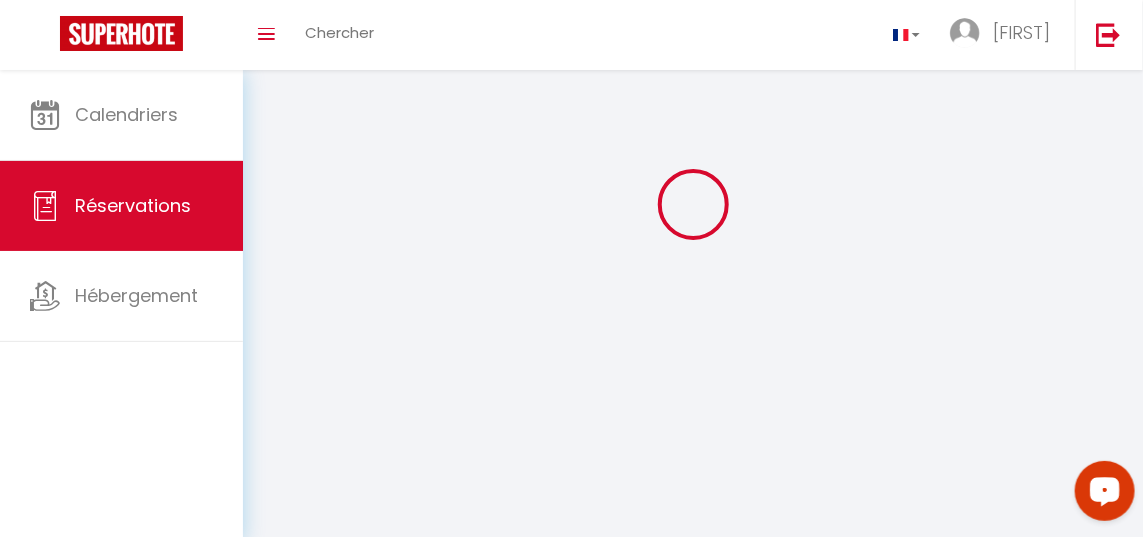 scroll, scrollTop: 0, scrollLeft: 0, axis: both 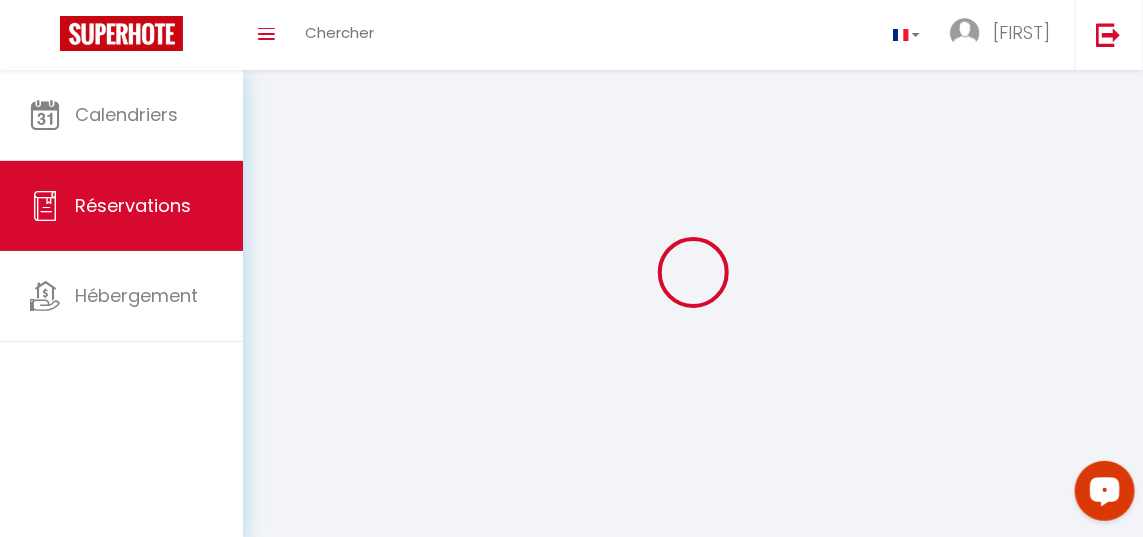 drag, startPoint x: 137, startPoint y: 211, endPoint x: 516, endPoint y: 220, distance: 379.10684 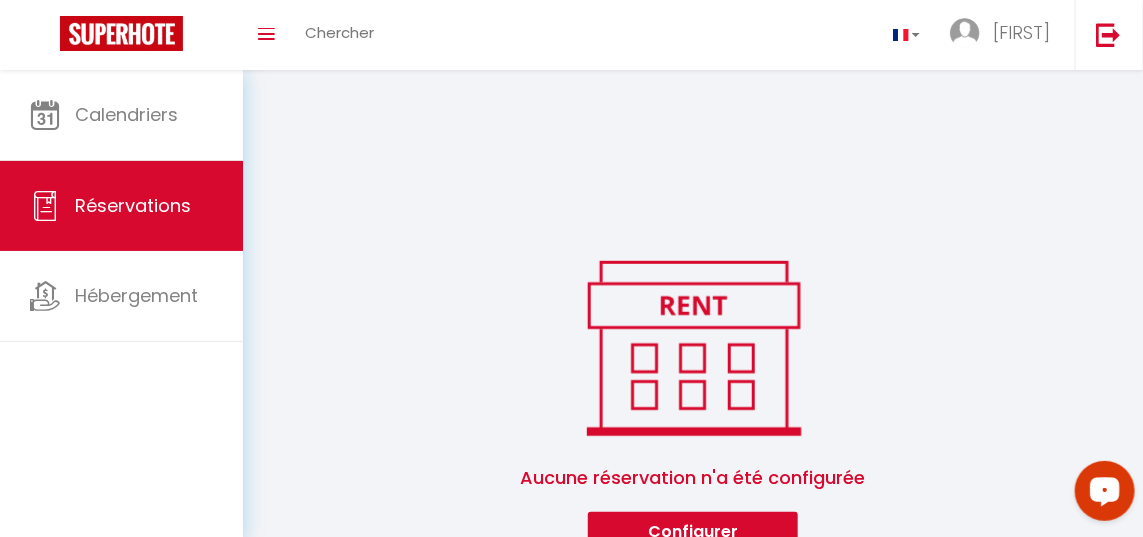 scroll, scrollTop: 387, scrollLeft: 0, axis: vertical 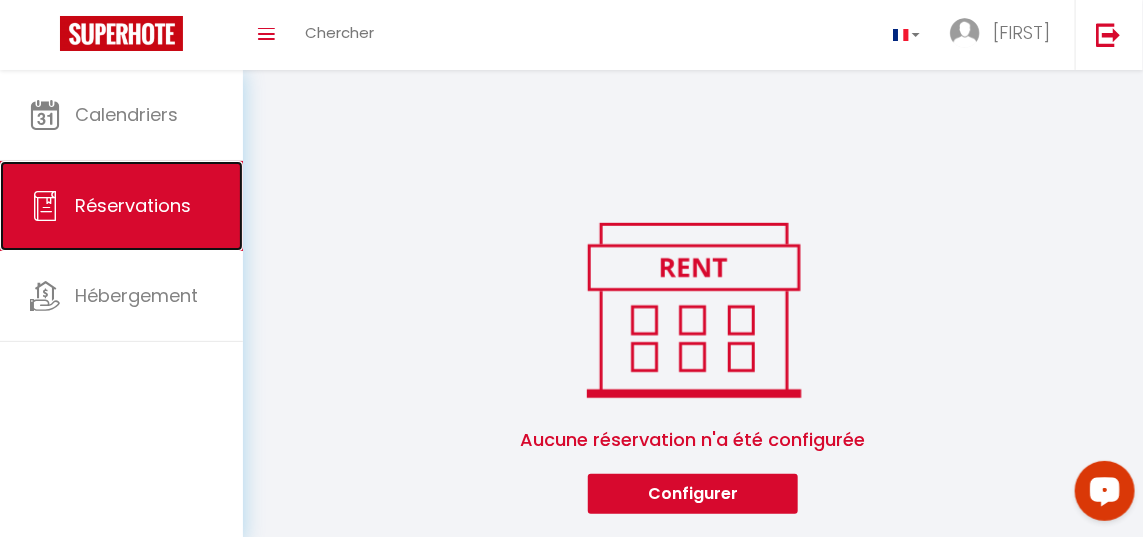 click on "Réservations" at bounding box center [133, 205] 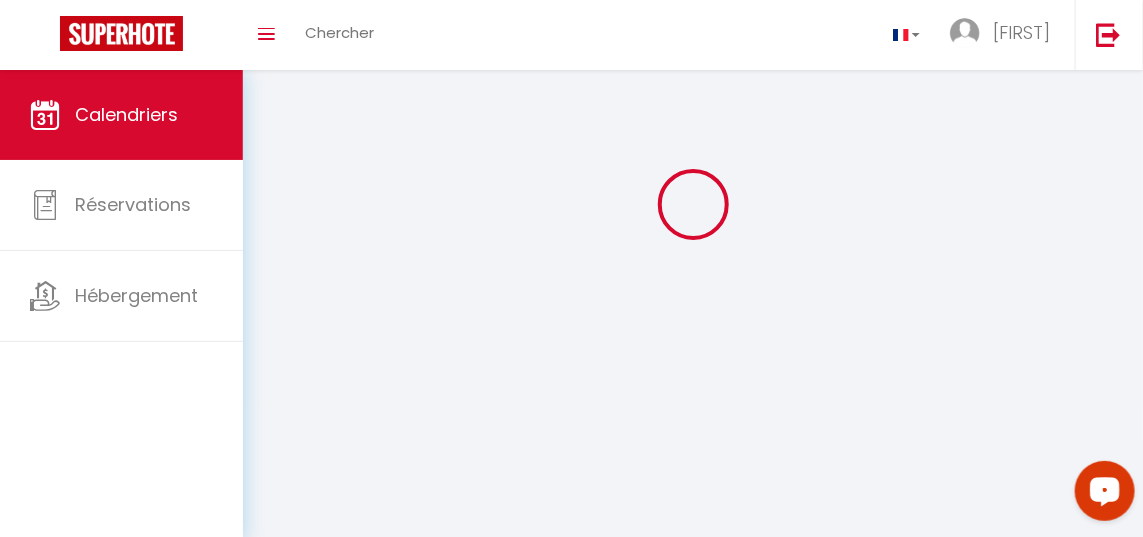 scroll, scrollTop: 107, scrollLeft: 0, axis: vertical 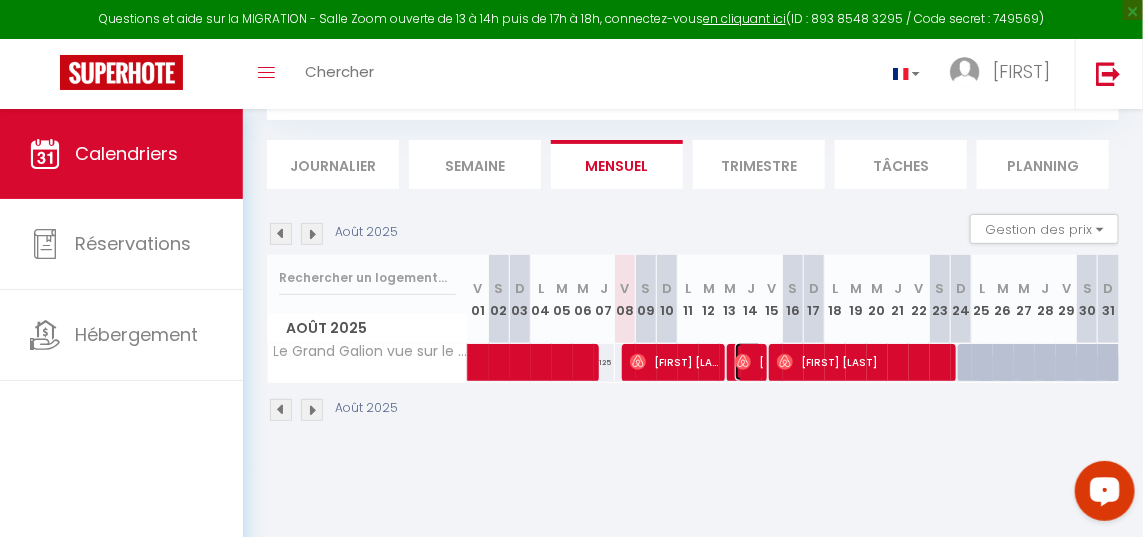click at bounding box center (743, 362) 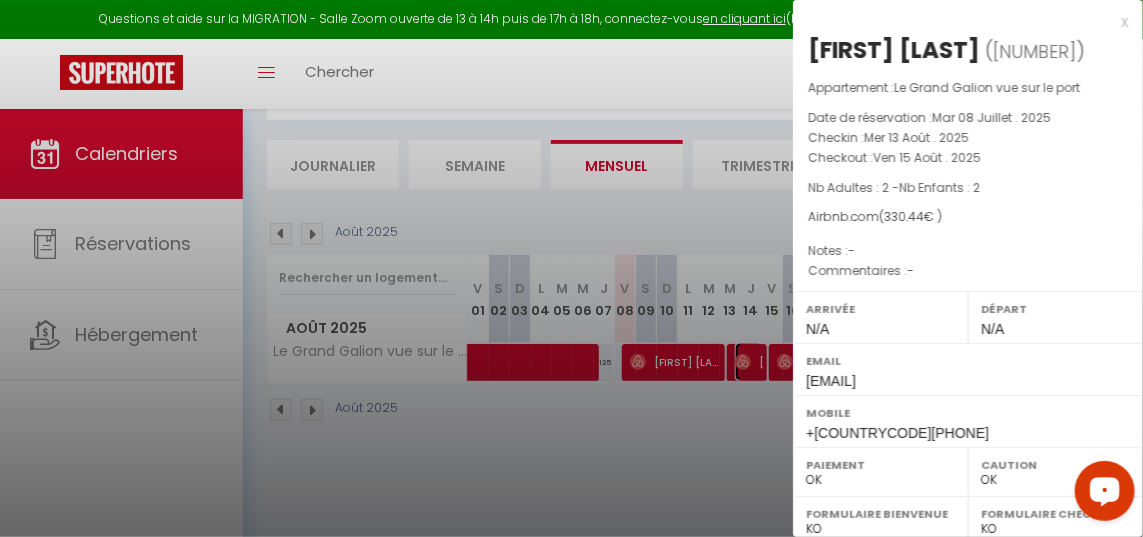 scroll, scrollTop: 108, scrollLeft: 0, axis: vertical 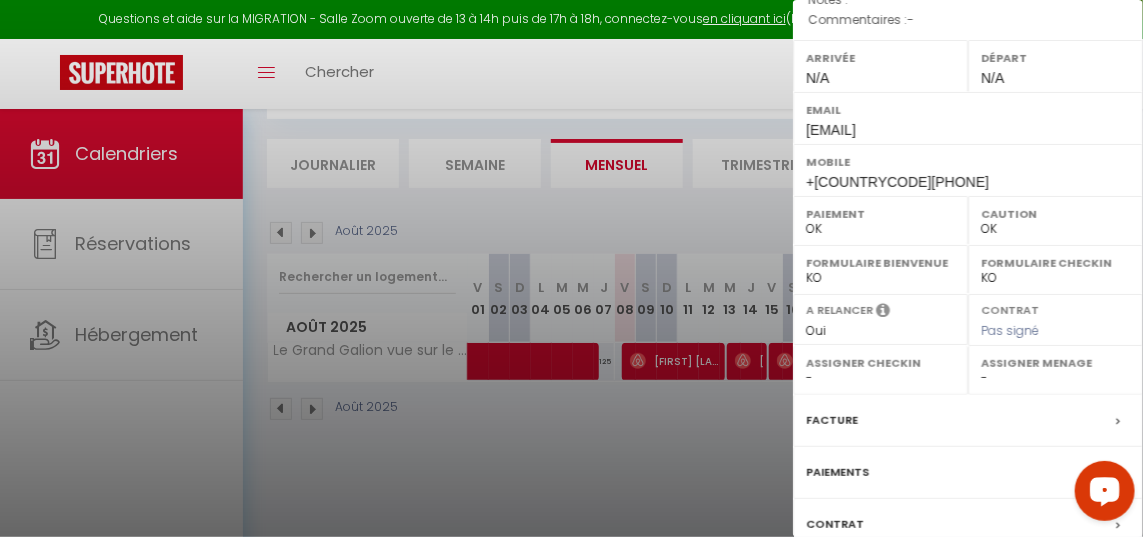 click at bounding box center [571, 268] 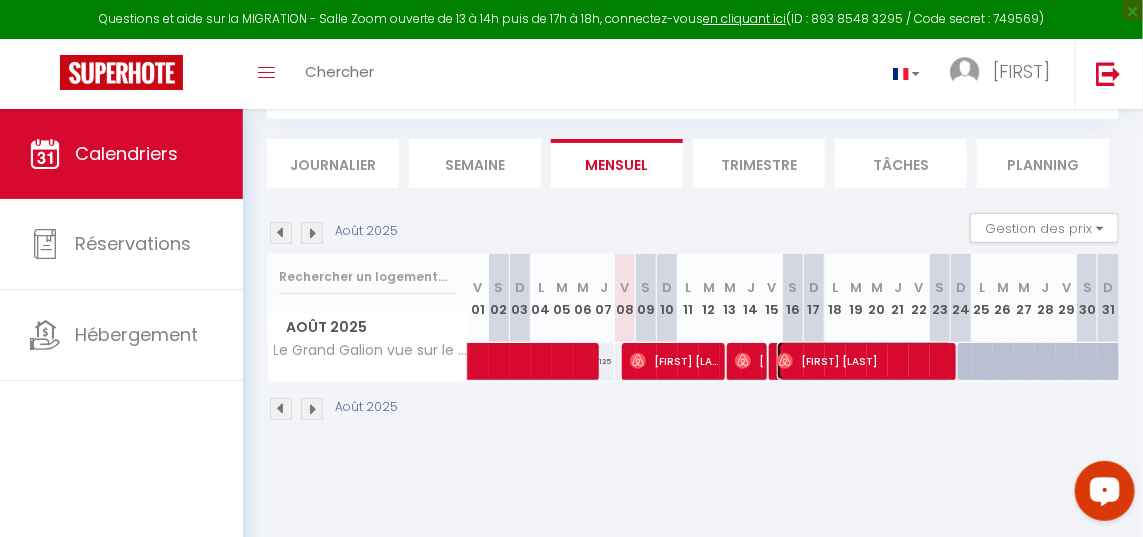 click at bounding box center [785, 361] 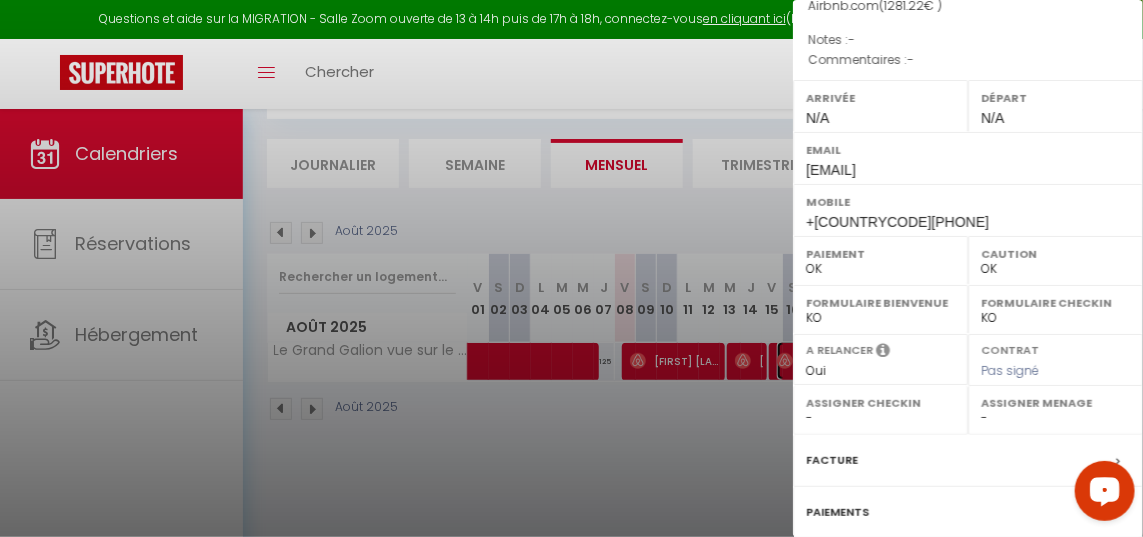 scroll, scrollTop: 421, scrollLeft: 0, axis: vertical 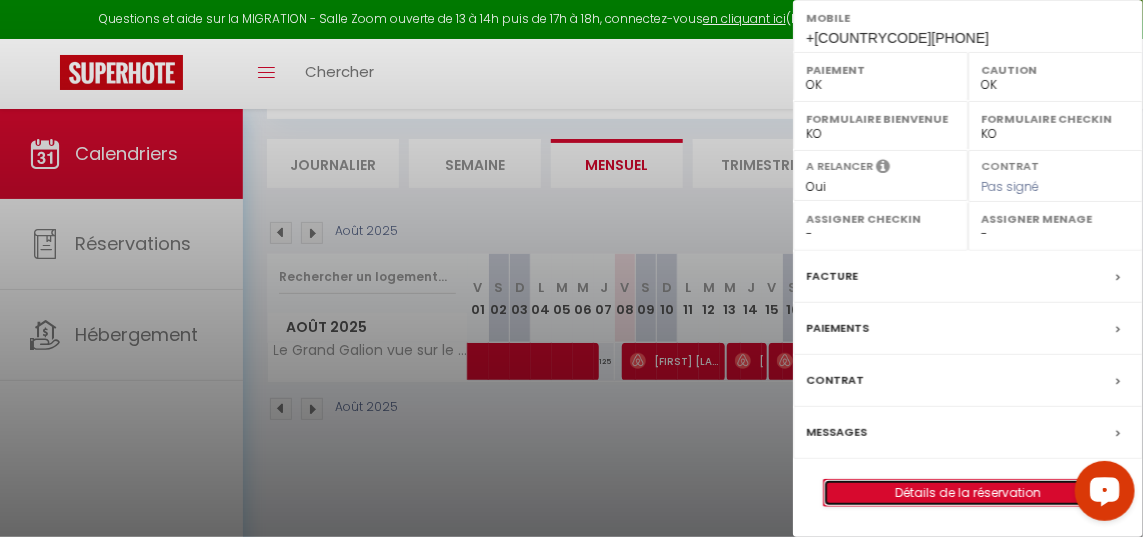 click on "Détails de la réservation" at bounding box center [968, 493] 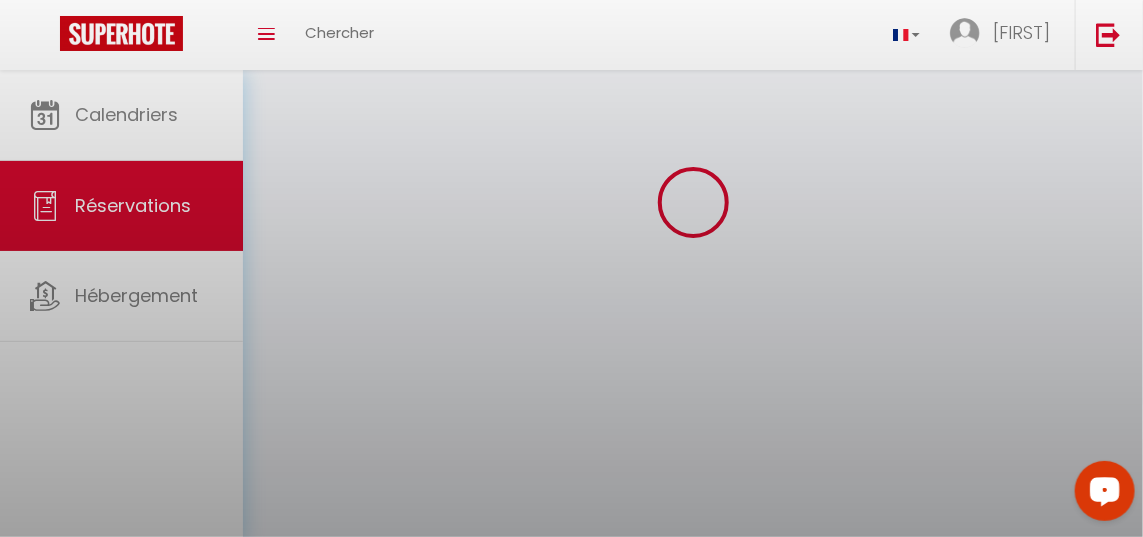 scroll, scrollTop: 0, scrollLeft: 0, axis: both 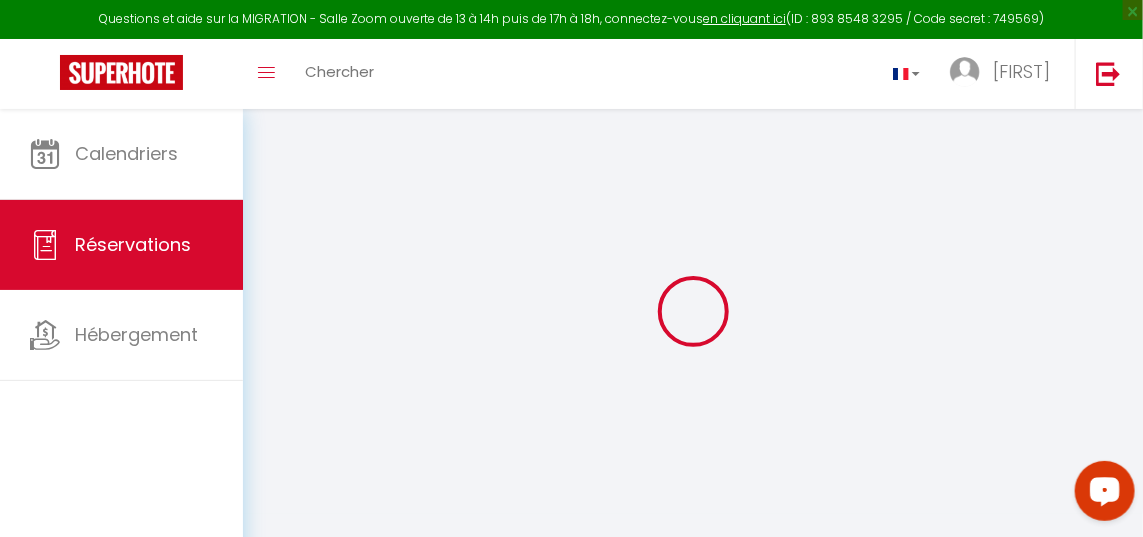 type on "Véronique" 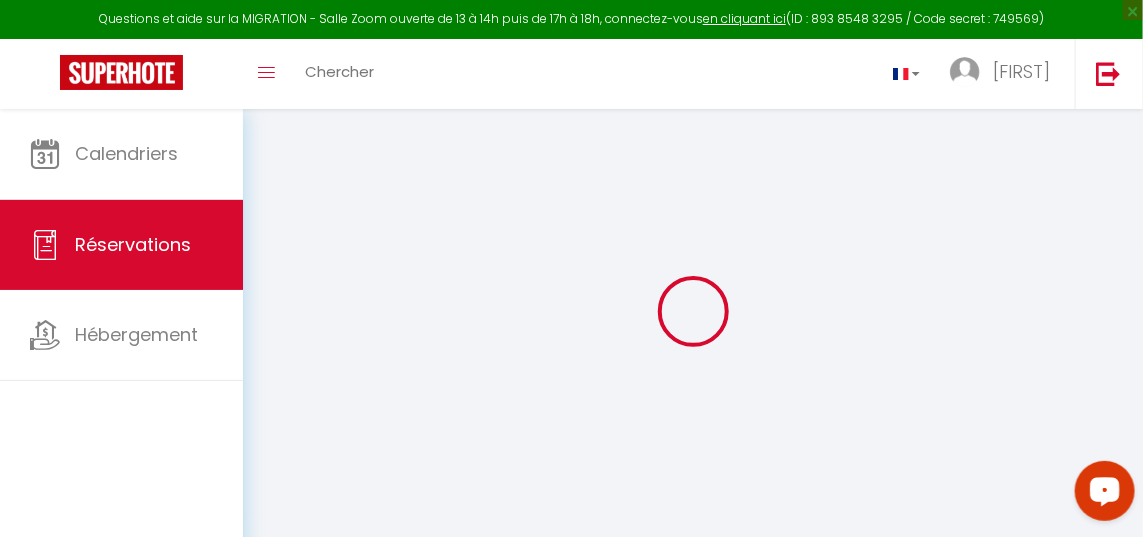 select 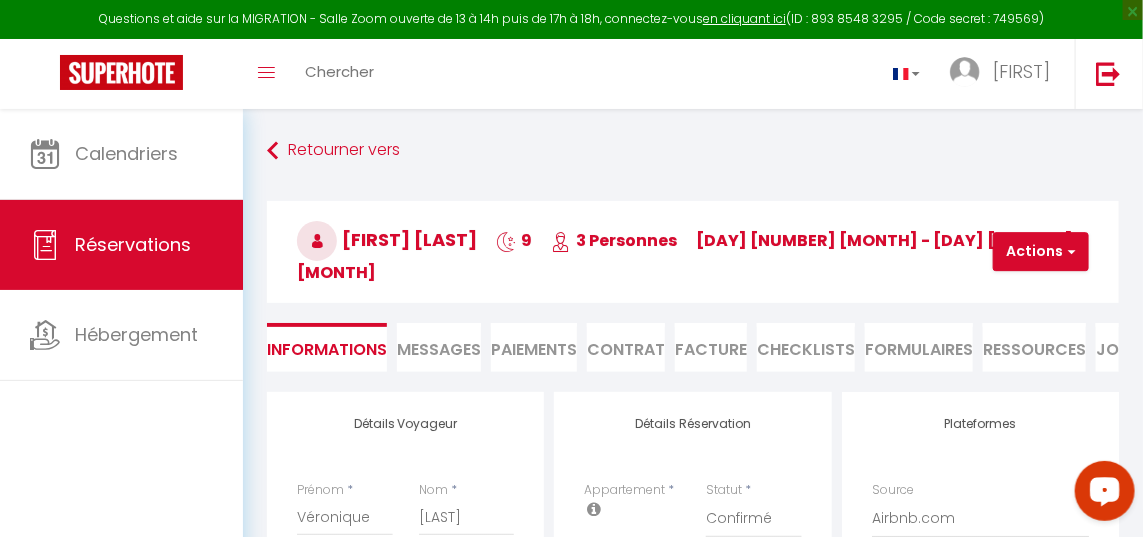select 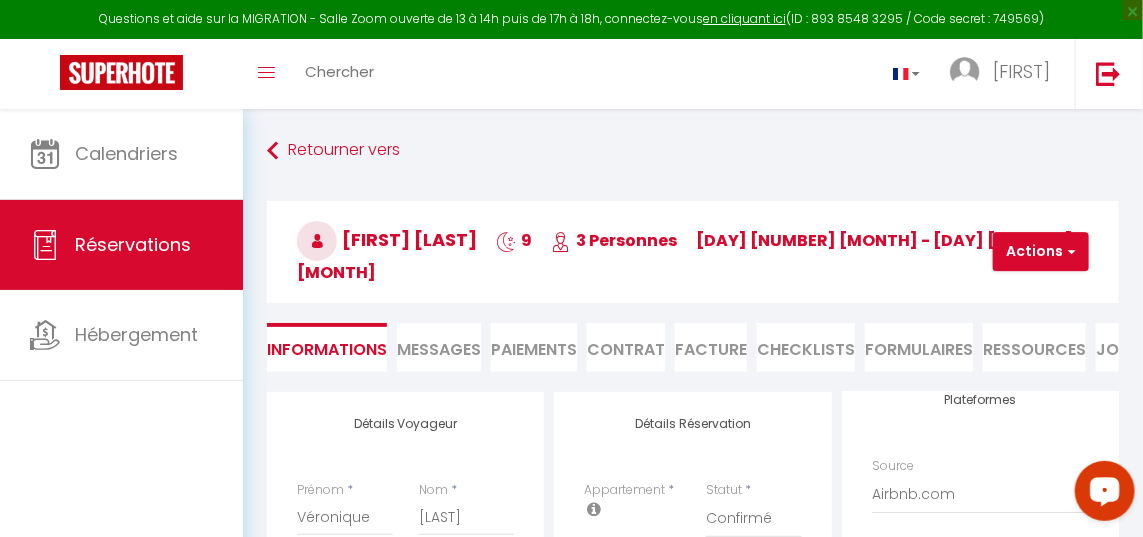 scroll, scrollTop: 46, scrollLeft: 0, axis: vertical 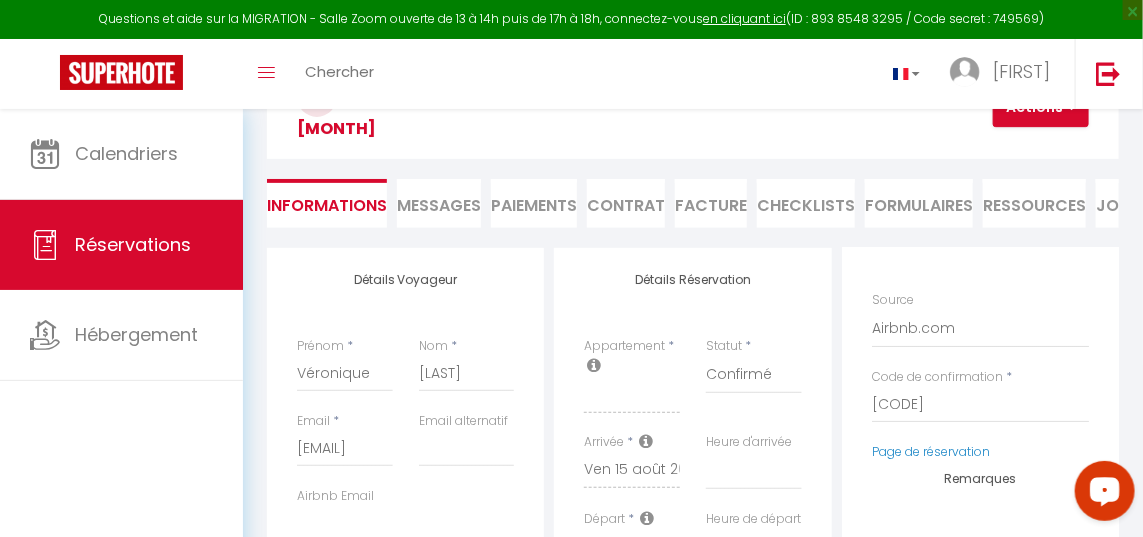 click on "Facture" at bounding box center [711, 203] 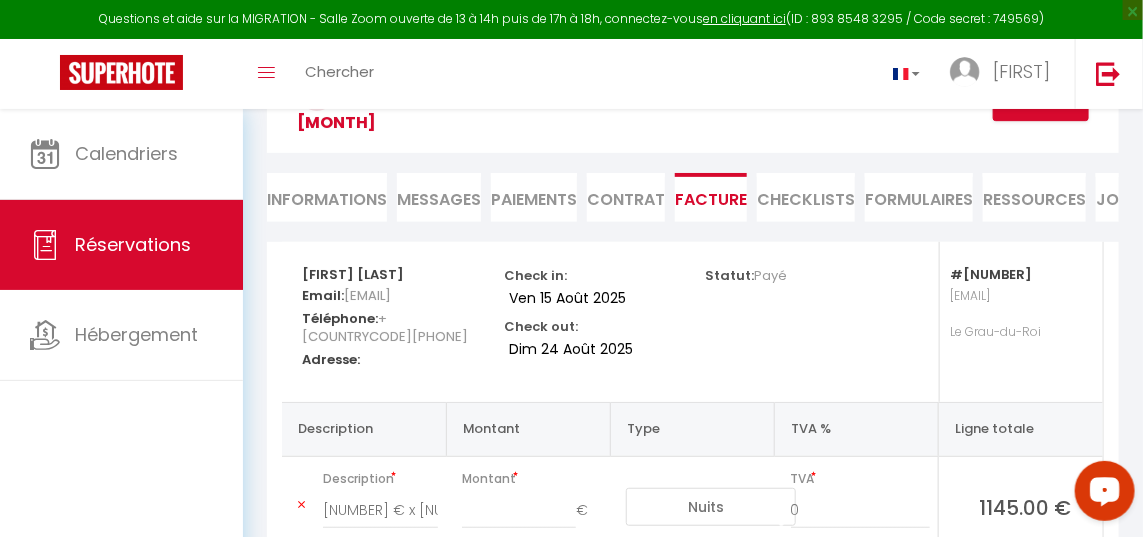 scroll, scrollTop: 152, scrollLeft: 0, axis: vertical 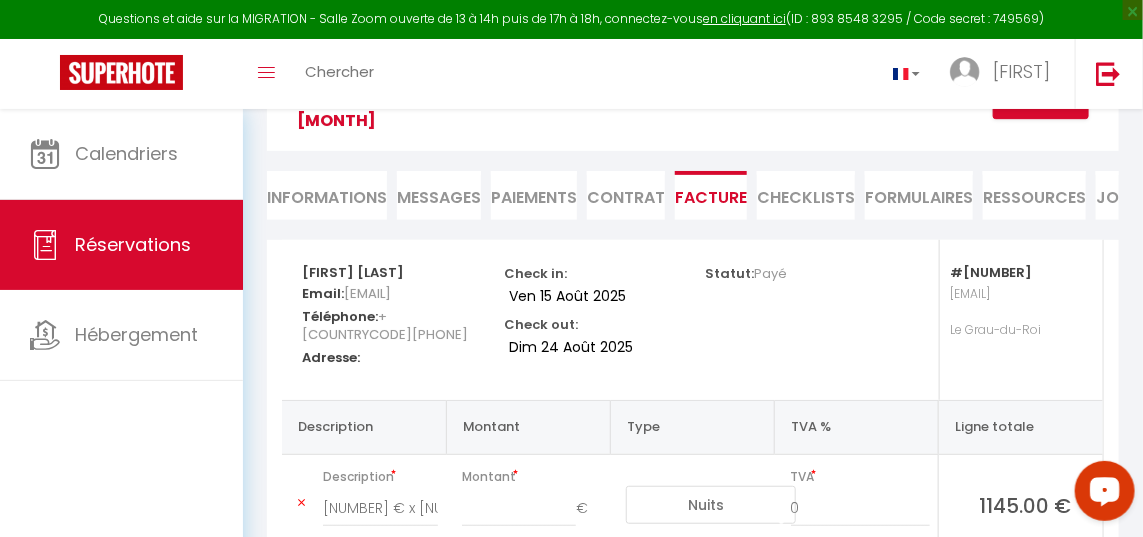 drag, startPoint x: 350, startPoint y: 191, endPoint x: 318, endPoint y: 173, distance: 36.71512 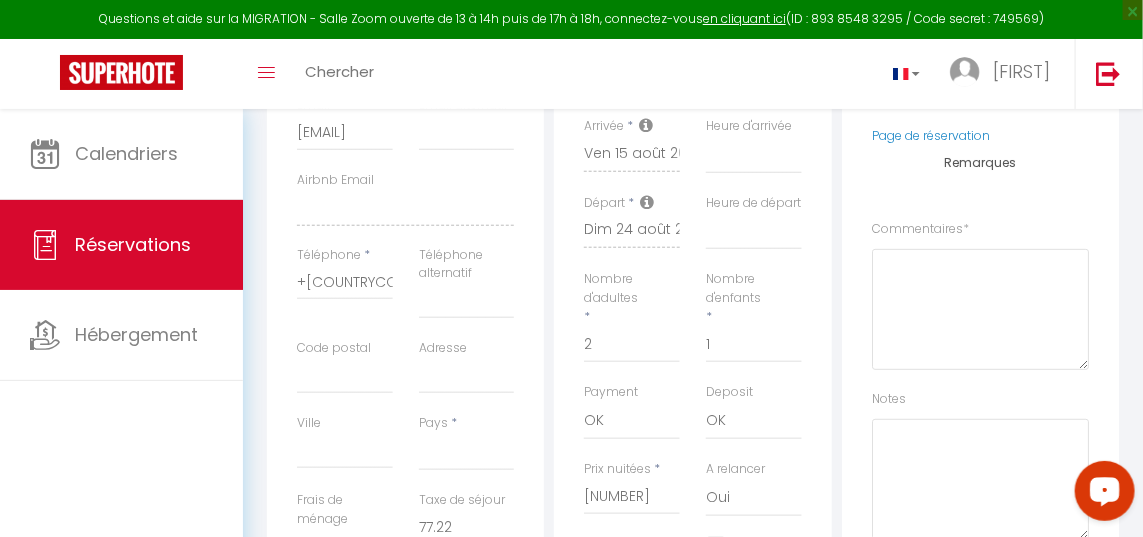 scroll, scrollTop: 556, scrollLeft: 0, axis: vertical 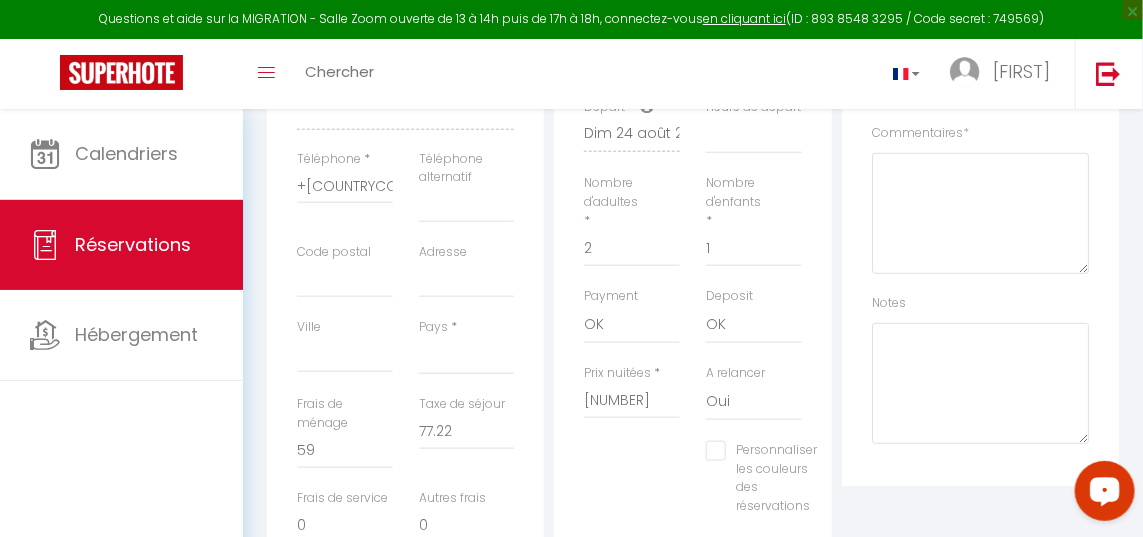 click on "Code postal" at bounding box center (345, 280) 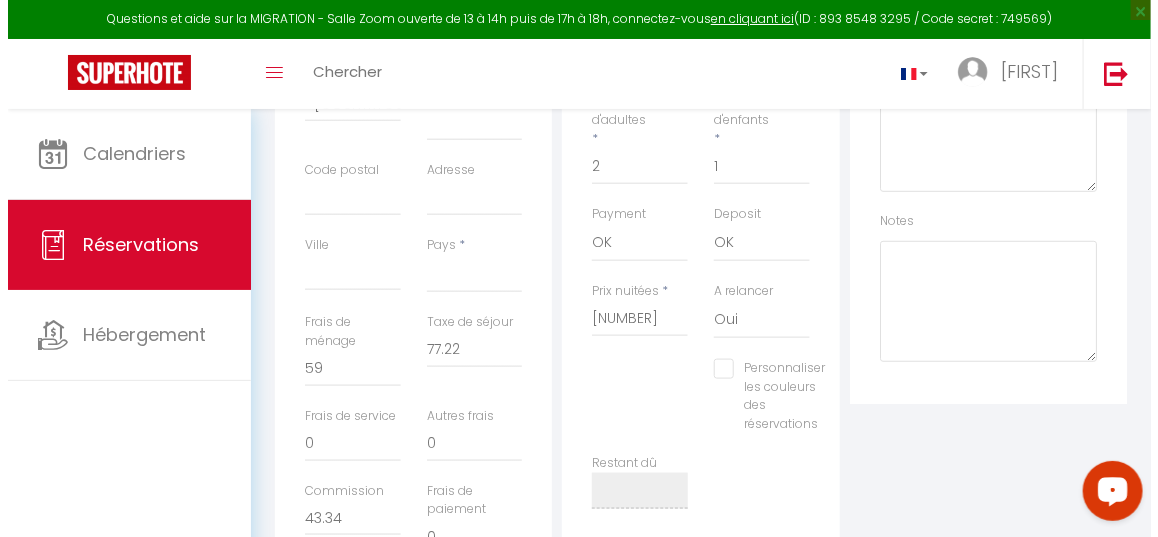 scroll, scrollTop: 750, scrollLeft: 0, axis: vertical 